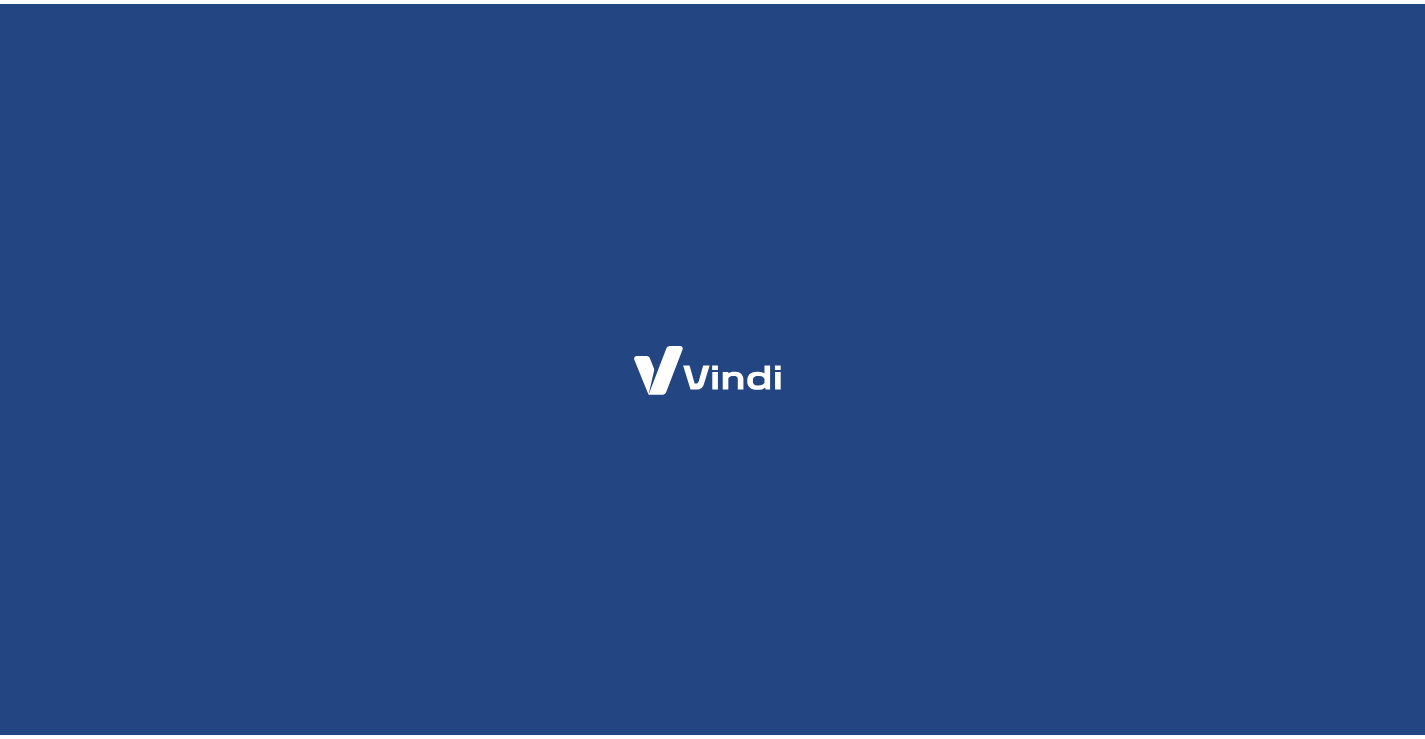 scroll, scrollTop: 0, scrollLeft: 0, axis: both 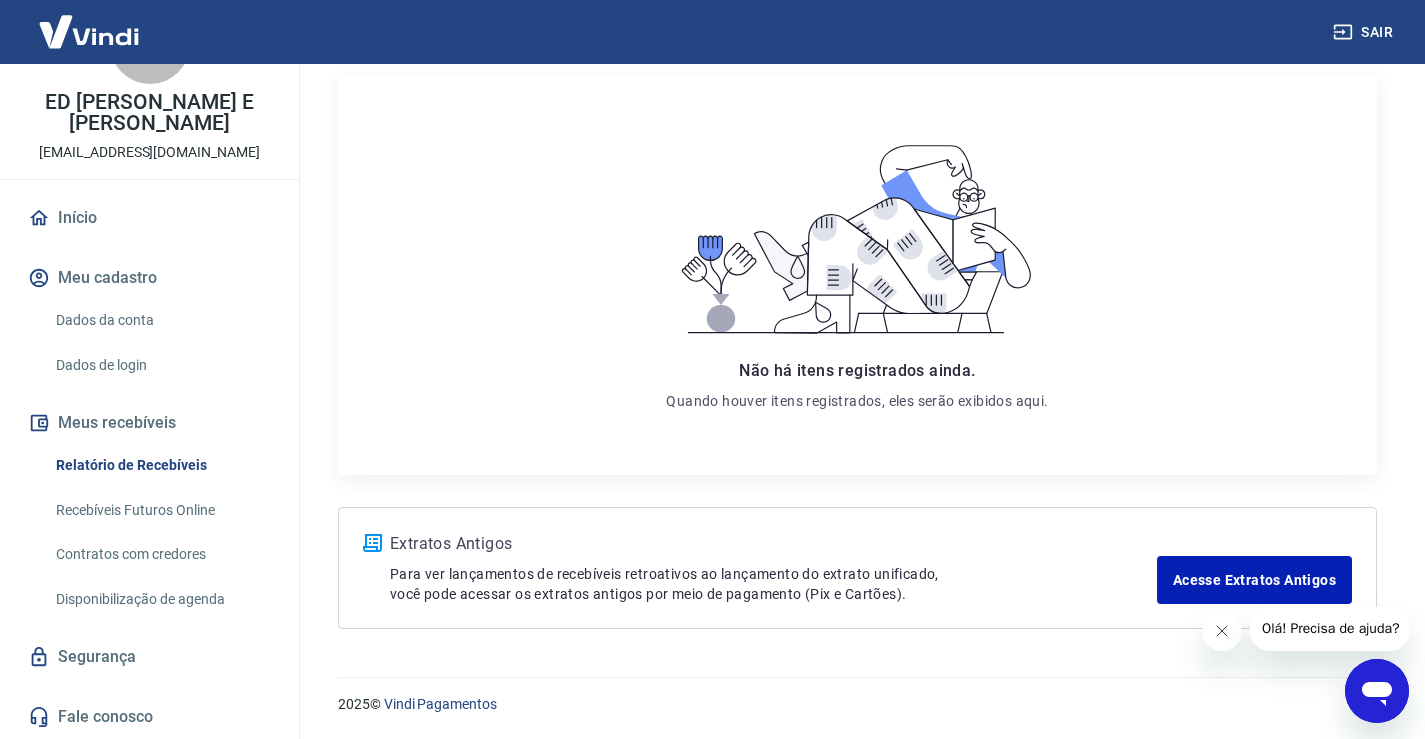 drag, startPoint x: 1224, startPoint y: 635, endPoint x: 1208, endPoint y: 634, distance: 16.03122 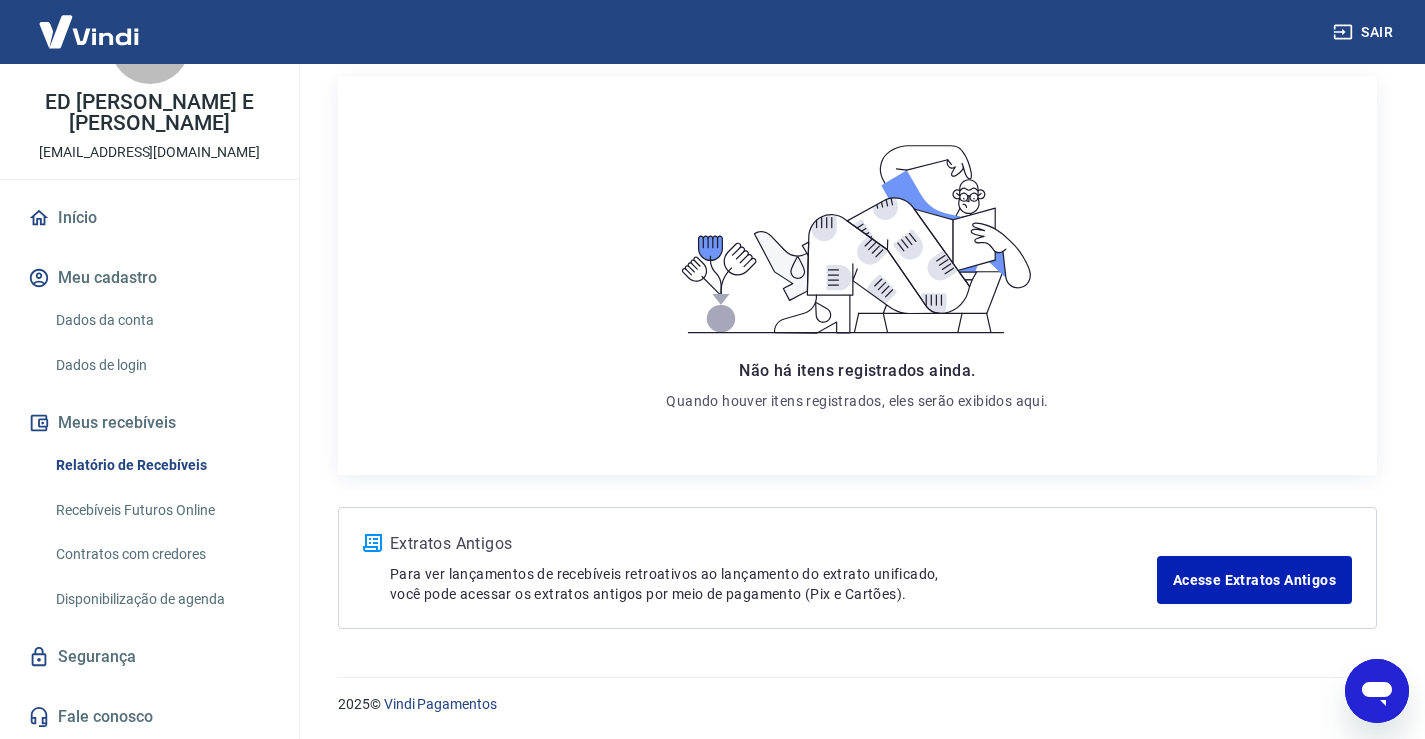 scroll, scrollTop: 0, scrollLeft: 0, axis: both 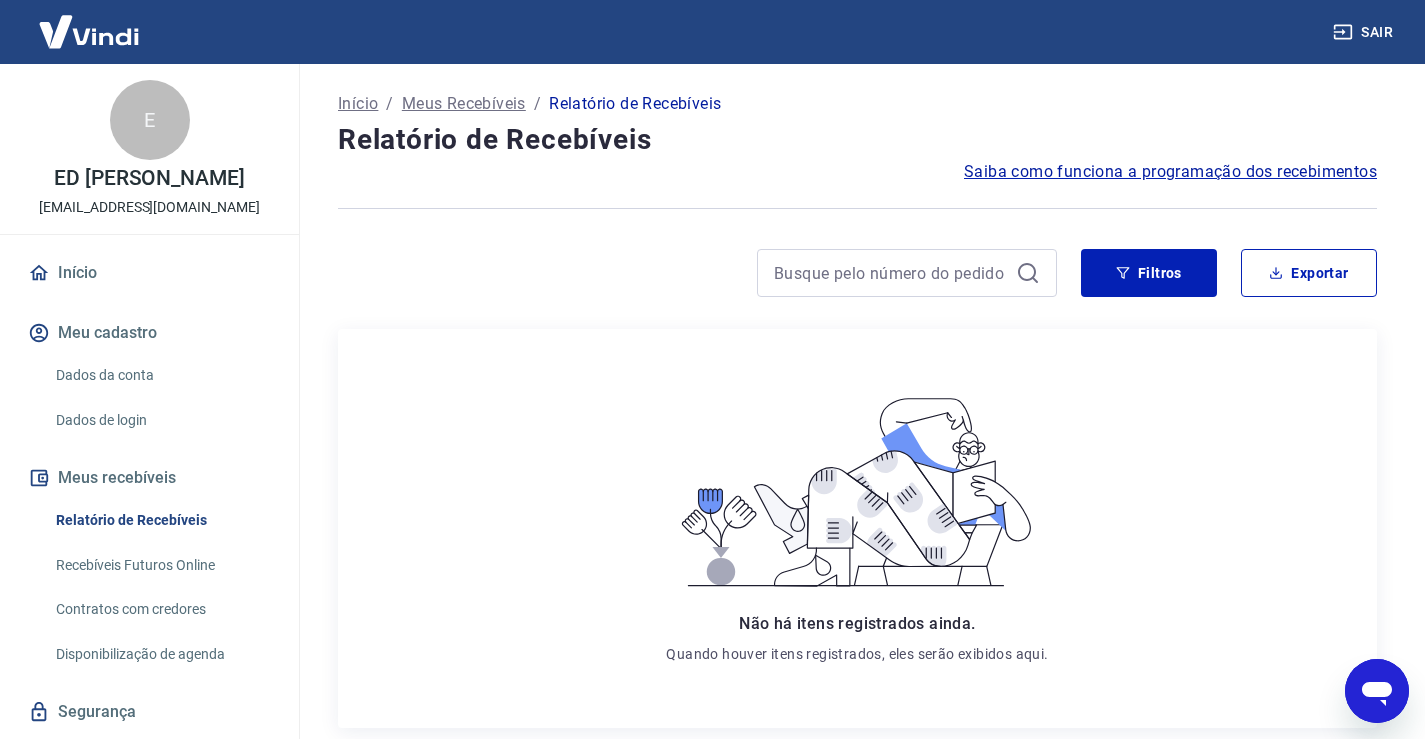 click on "Início" at bounding box center (149, 273) 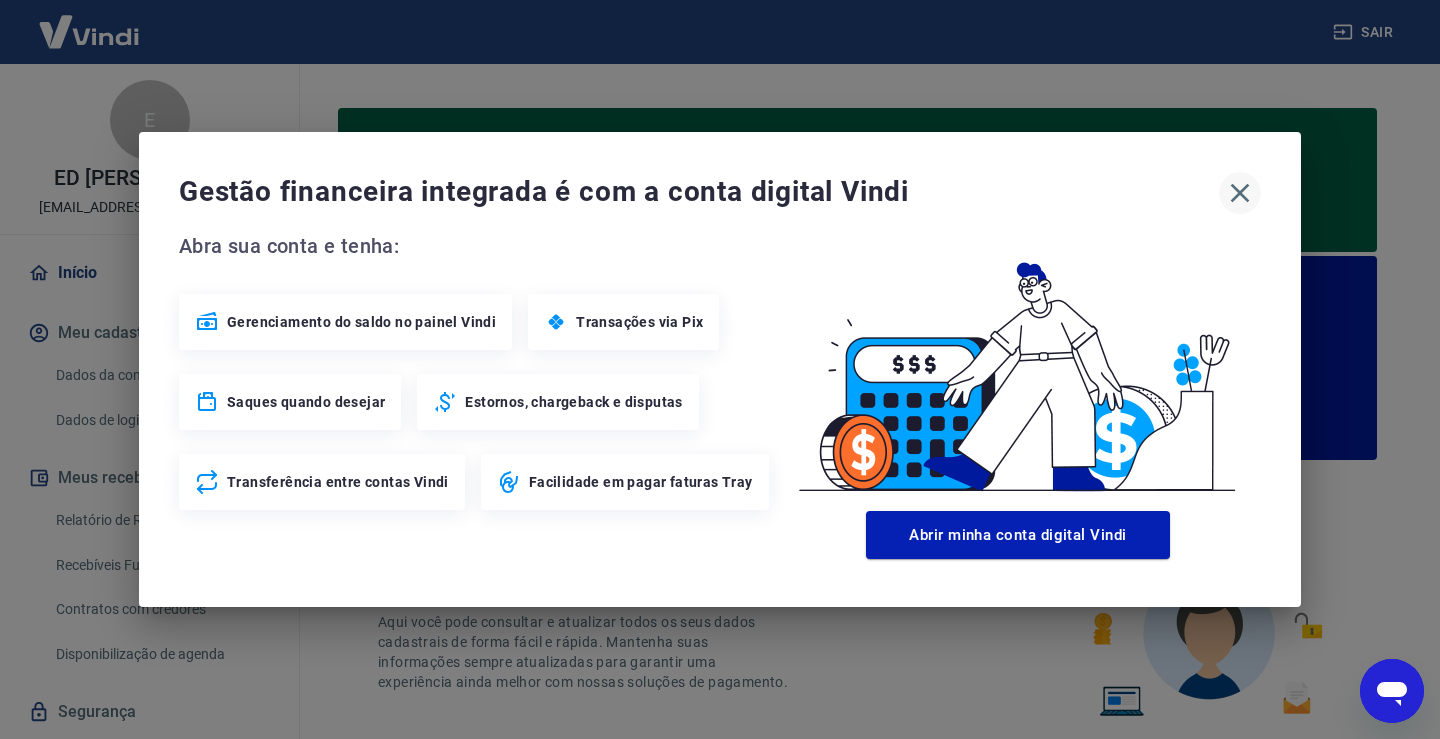 click 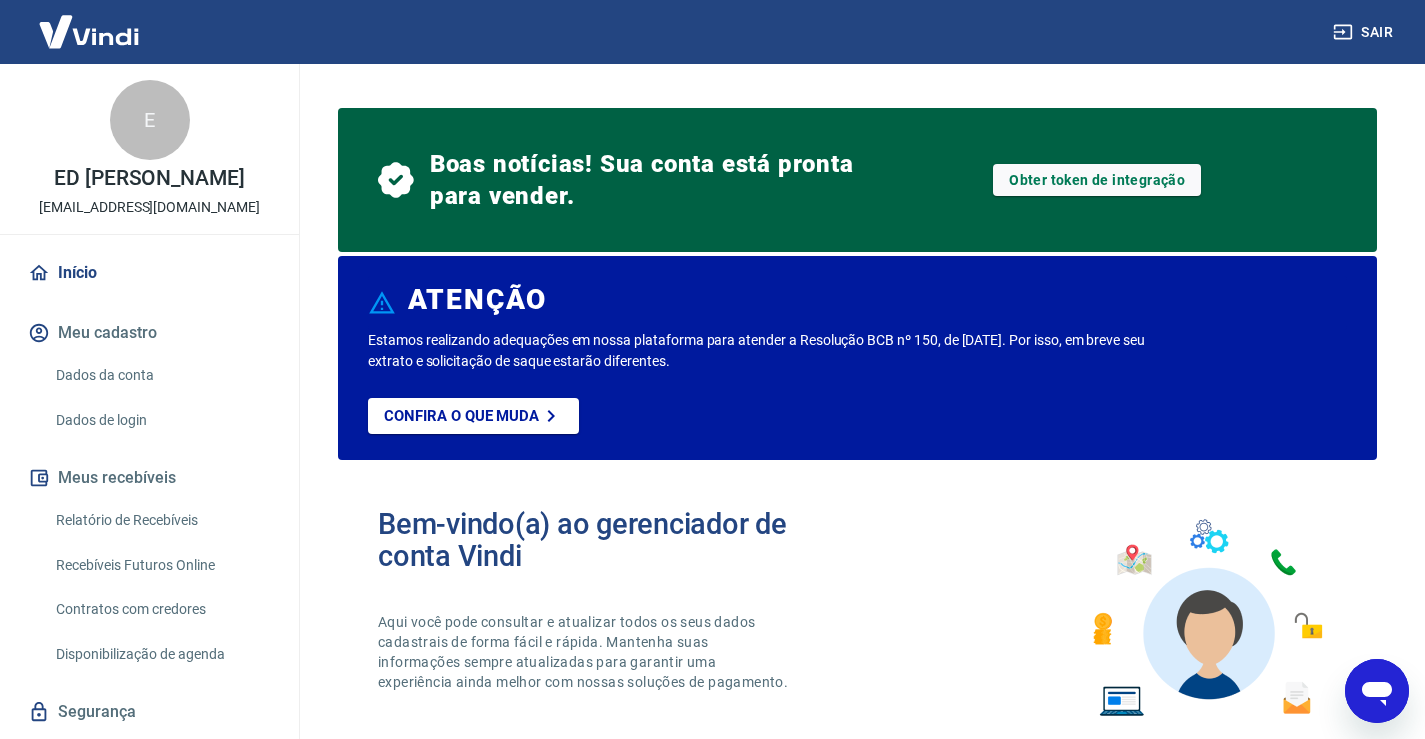 click on "Relatório de Recebíveis" at bounding box center (161, 520) 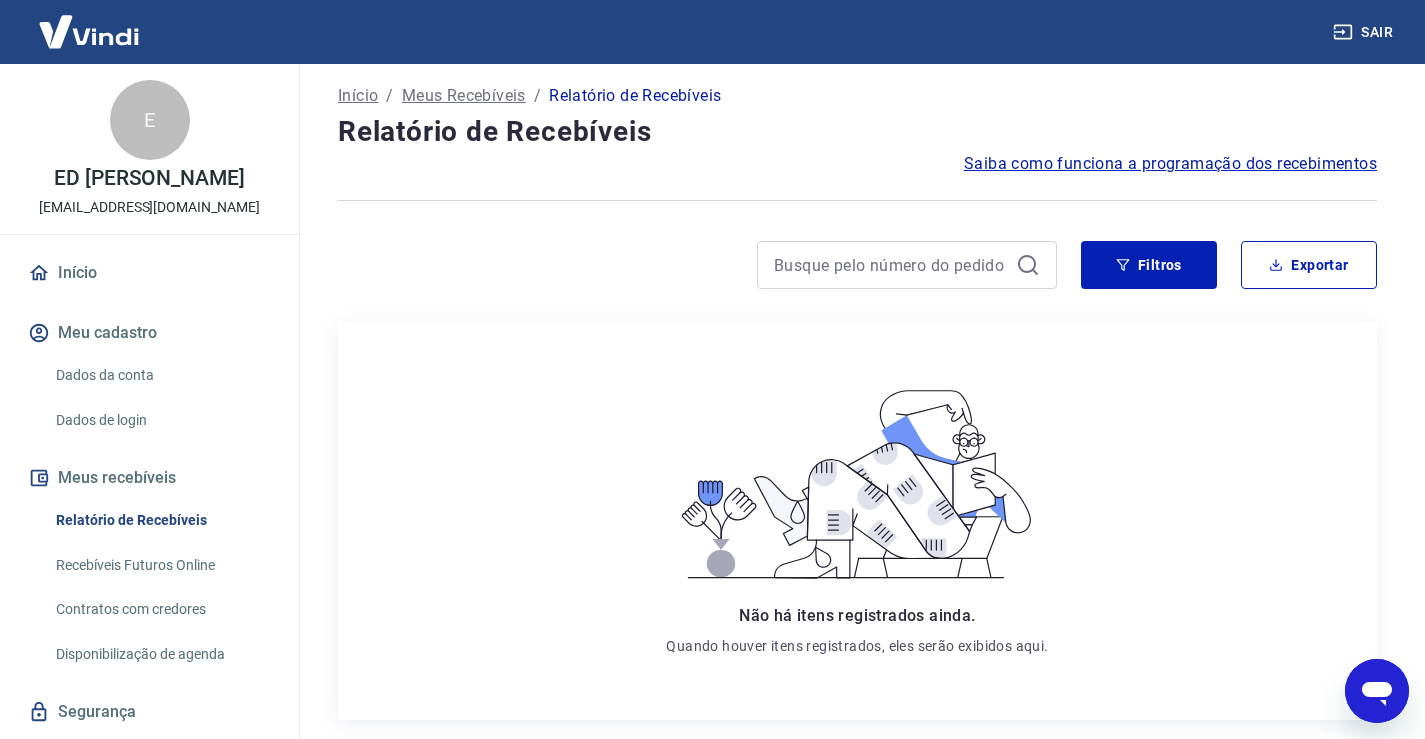 scroll, scrollTop: 0, scrollLeft: 0, axis: both 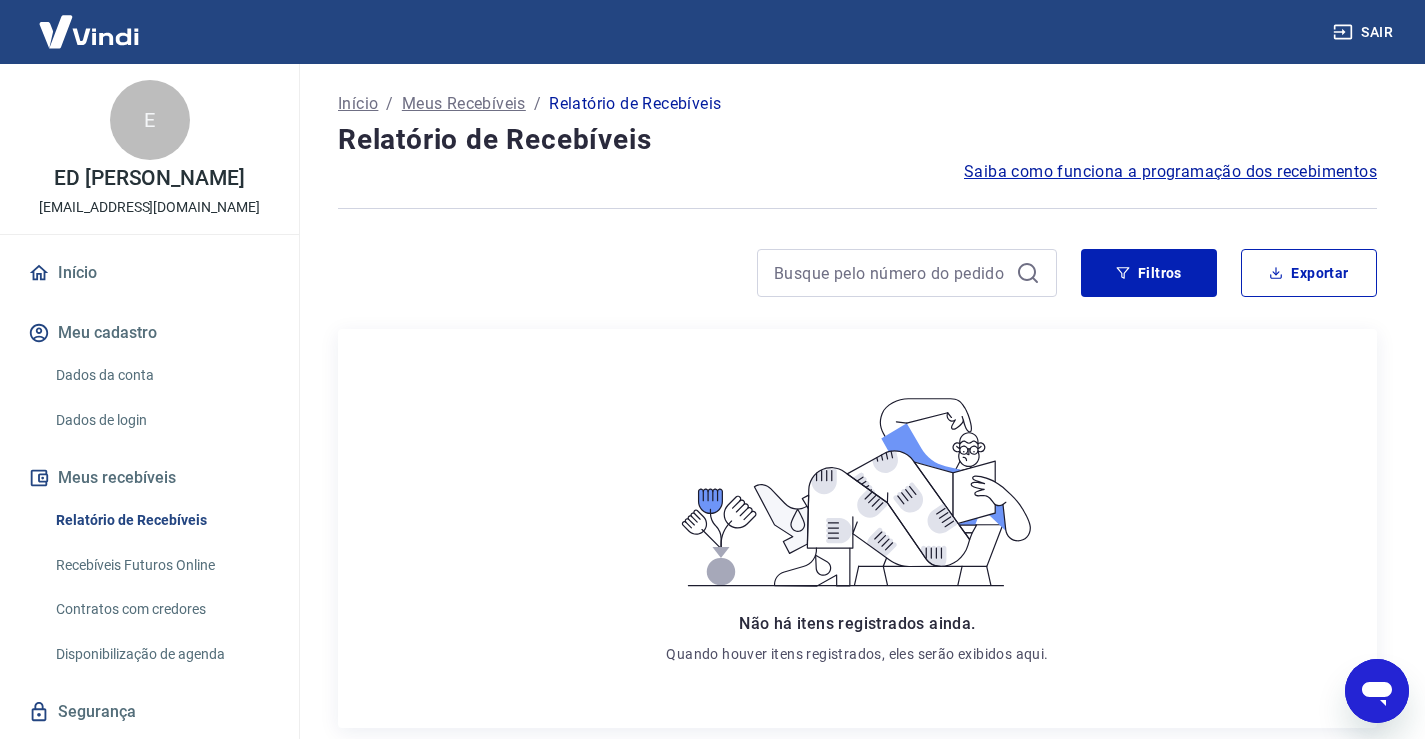 click on "Sair" at bounding box center (1365, 32) 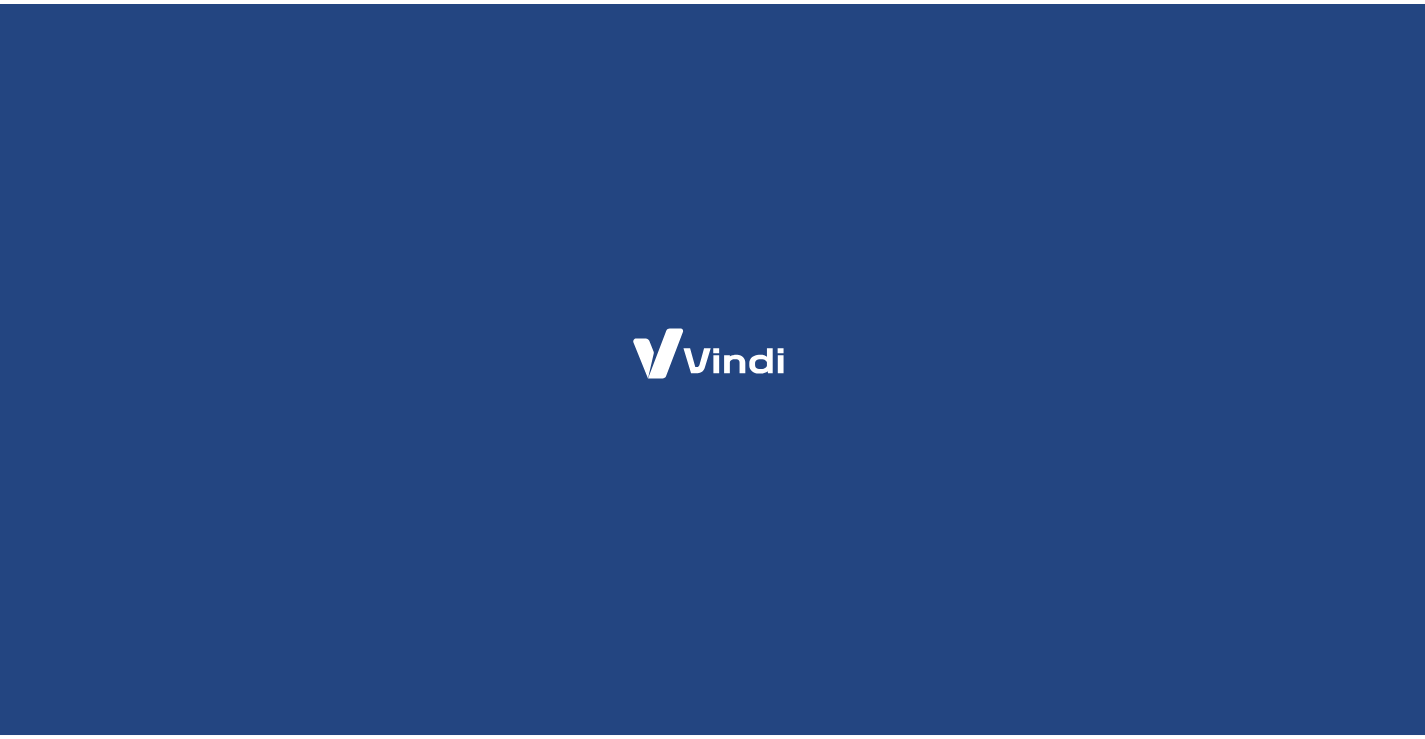 scroll, scrollTop: 0, scrollLeft: 0, axis: both 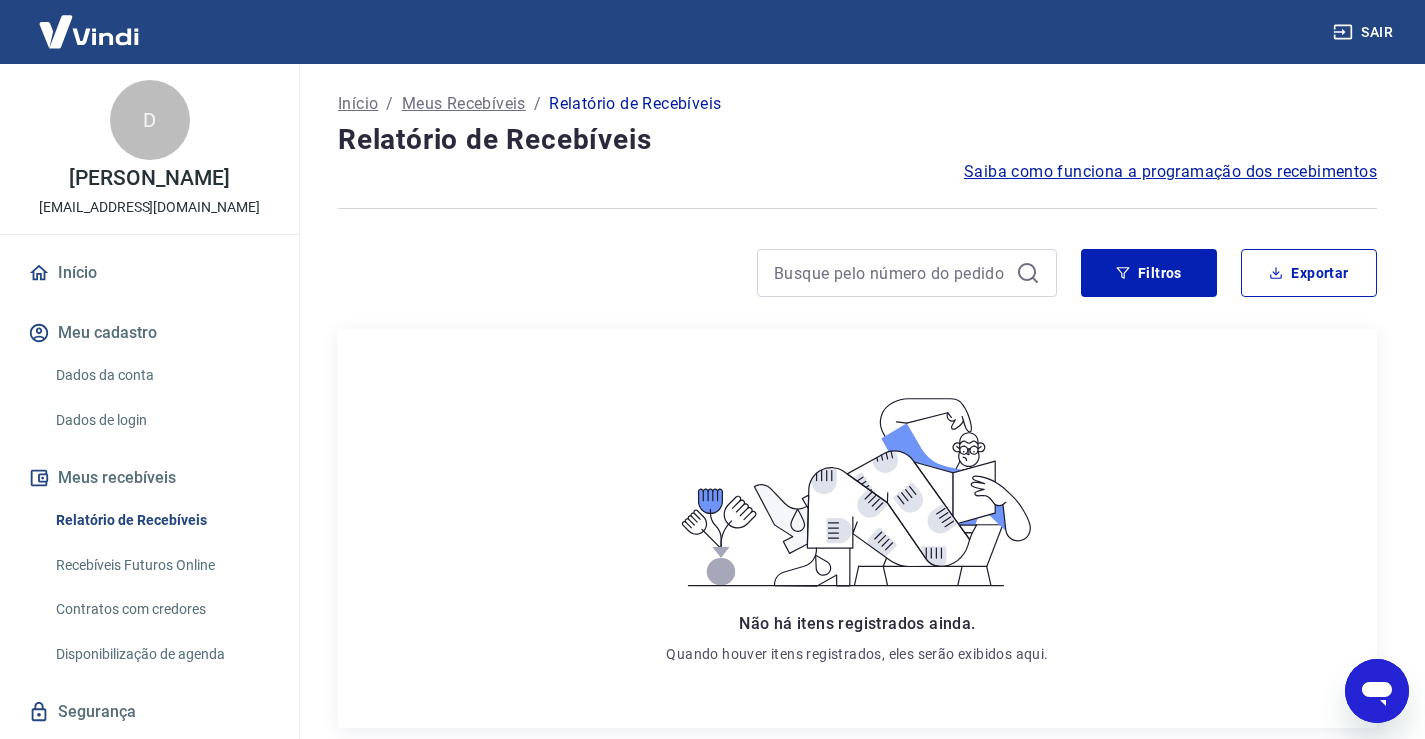 click on "Relatório de Recebíveis" at bounding box center [161, 520] 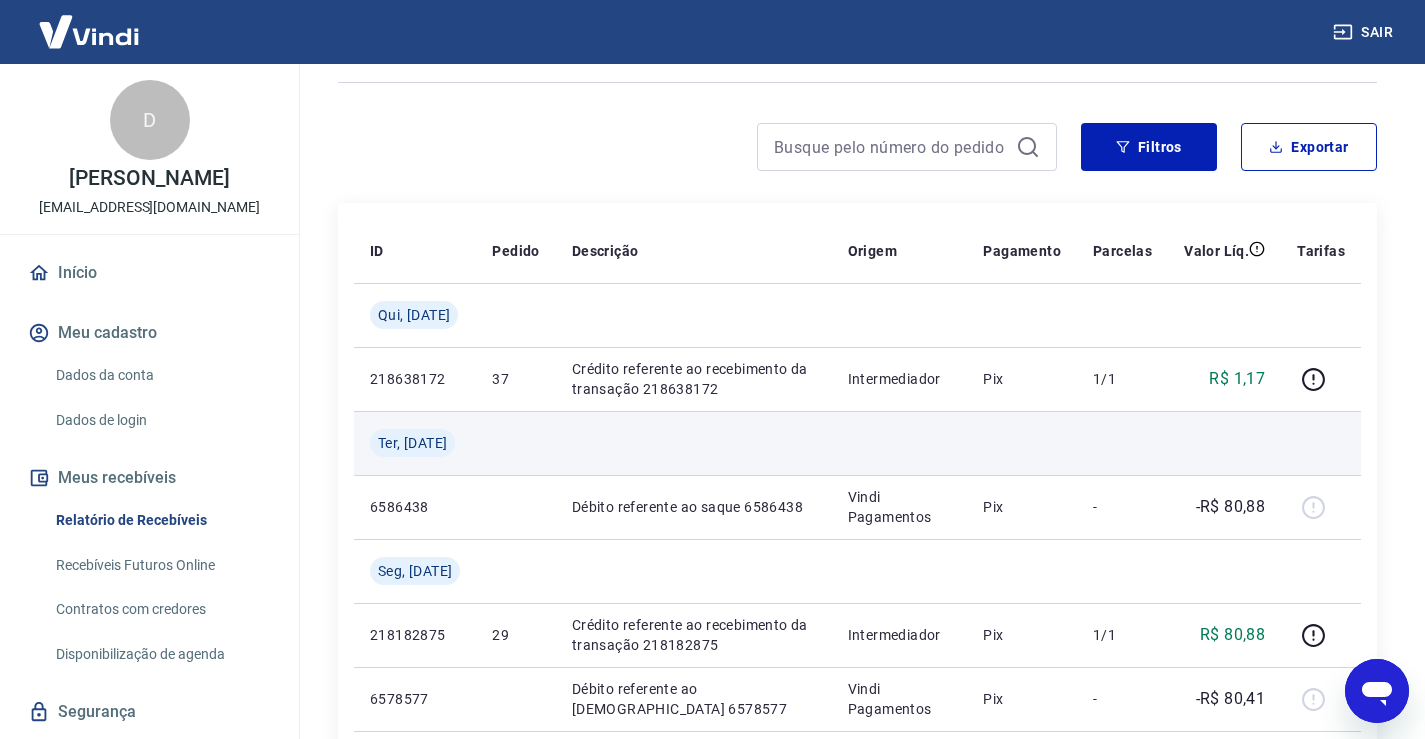 scroll, scrollTop: 0, scrollLeft: 0, axis: both 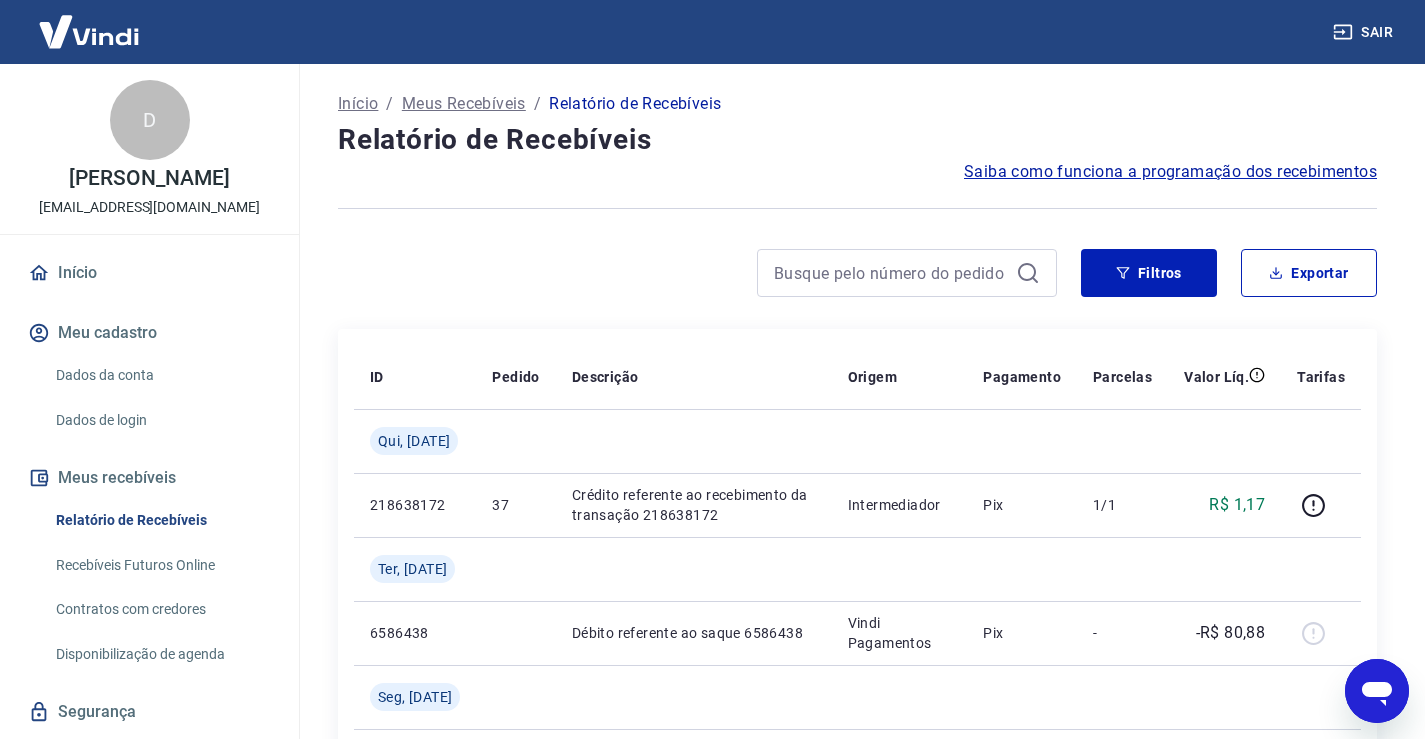 click on "Sair" at bounding box center [1365, 32] 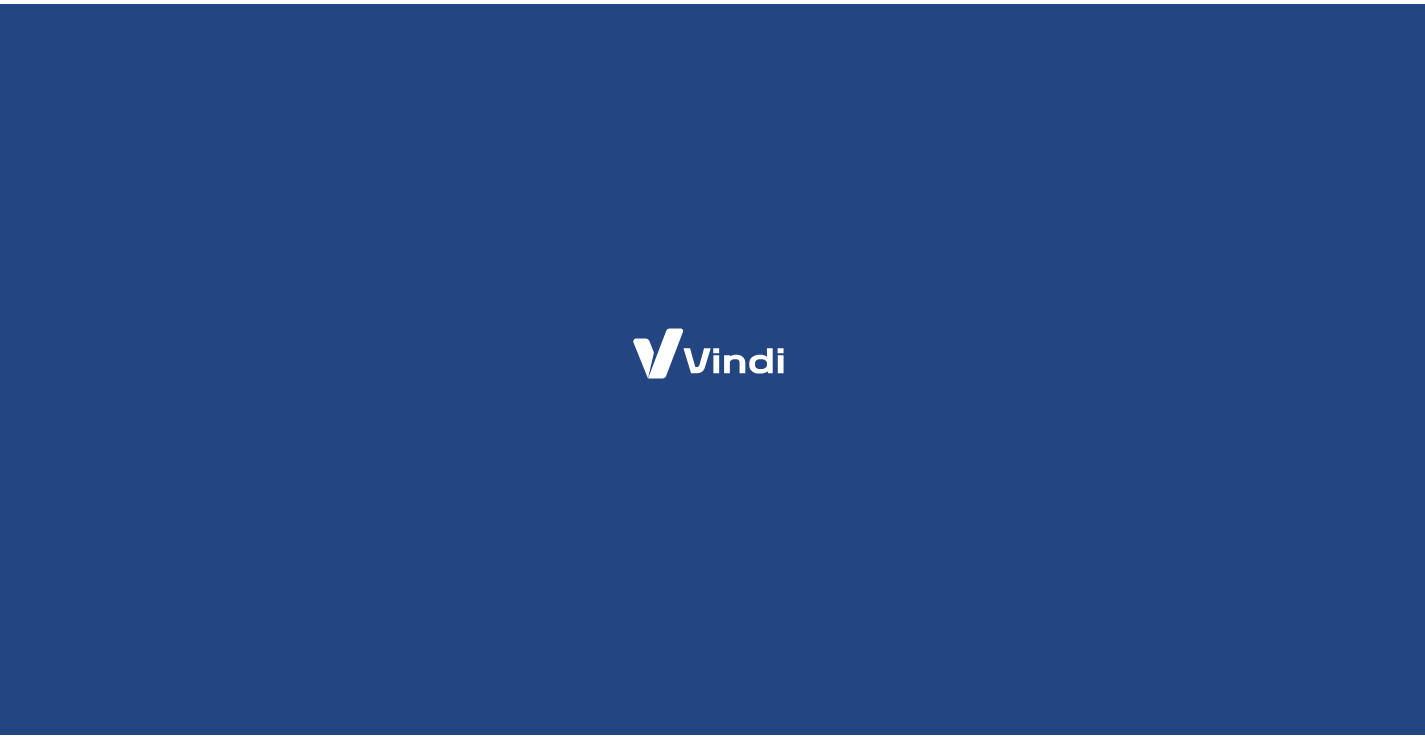 scroll, scrollTop: 0, scrollLeft: 0, axis: both 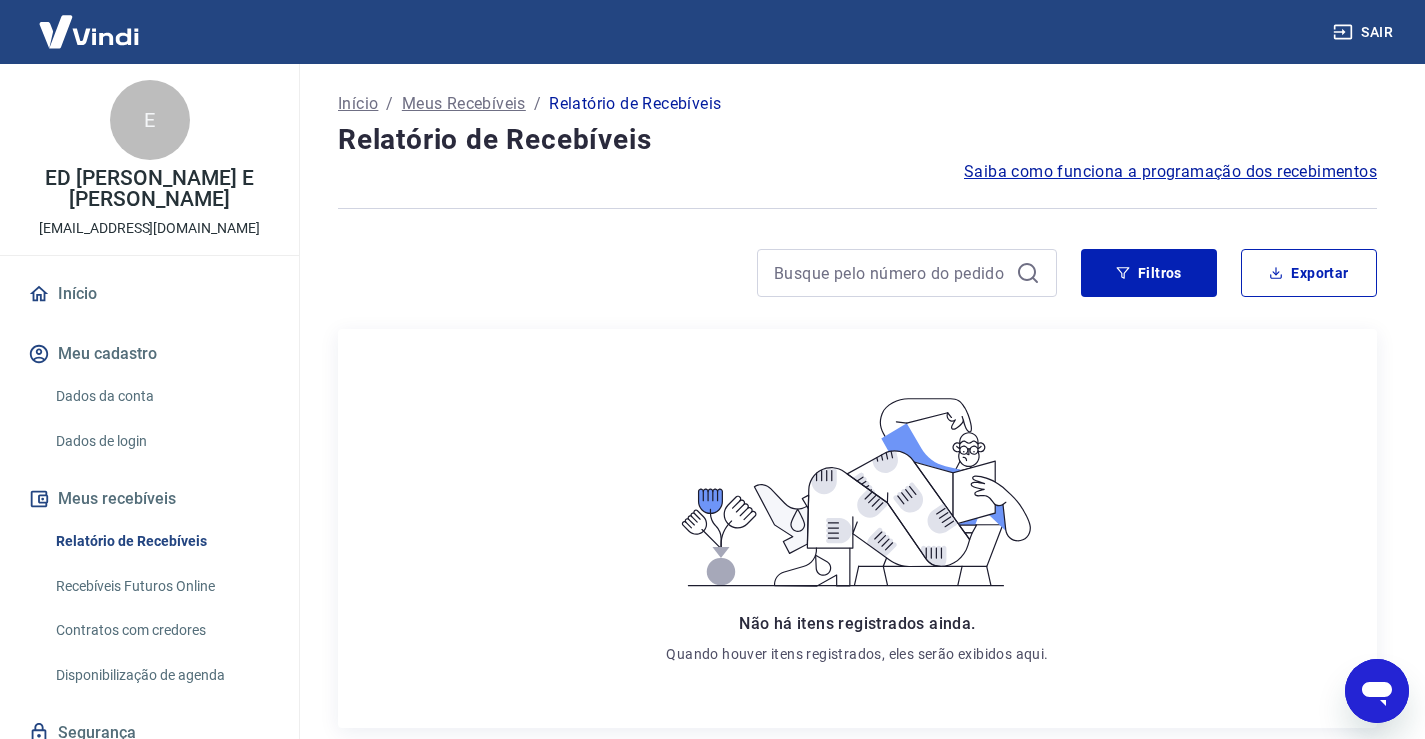 click on "Relatório de Recebíveis" at bounding box center (161, 541) 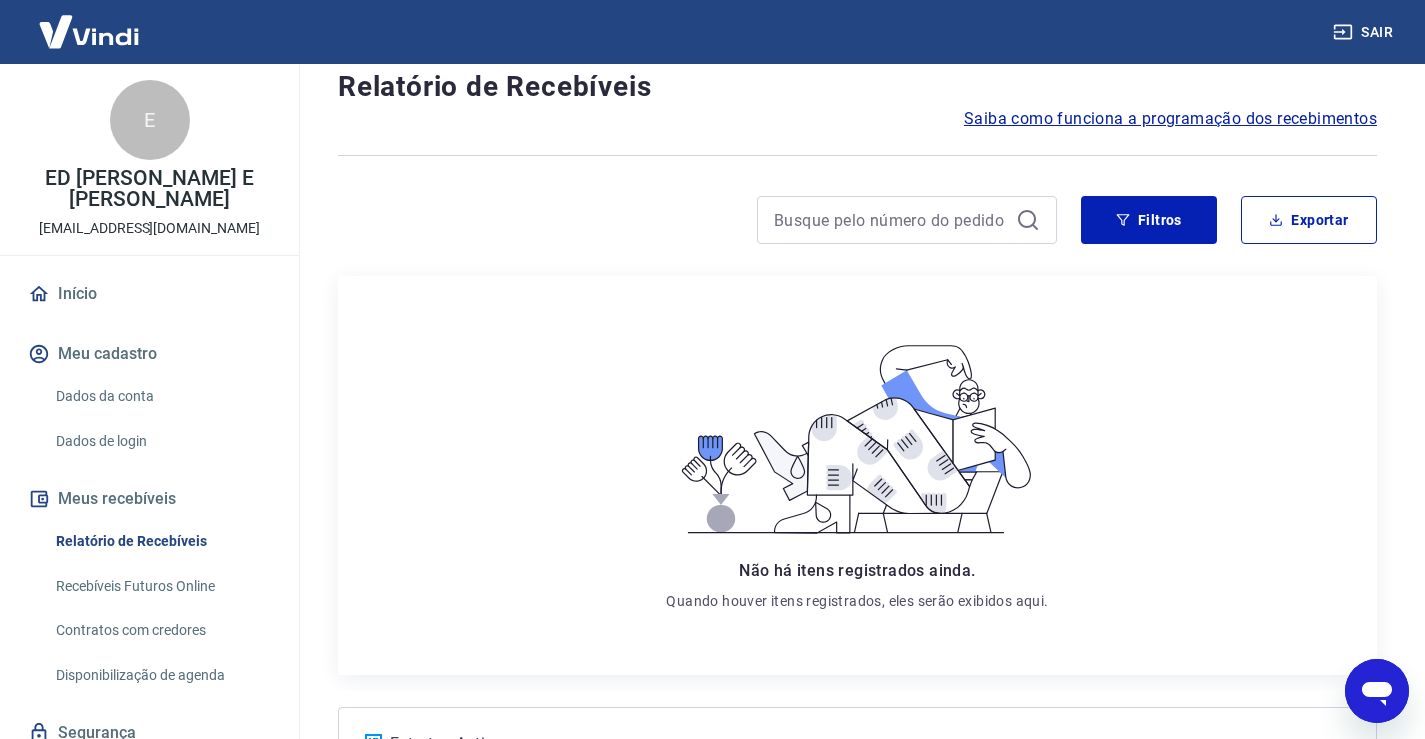 scroll, scrollTop: 0, scrollLeft: 0, axis: both 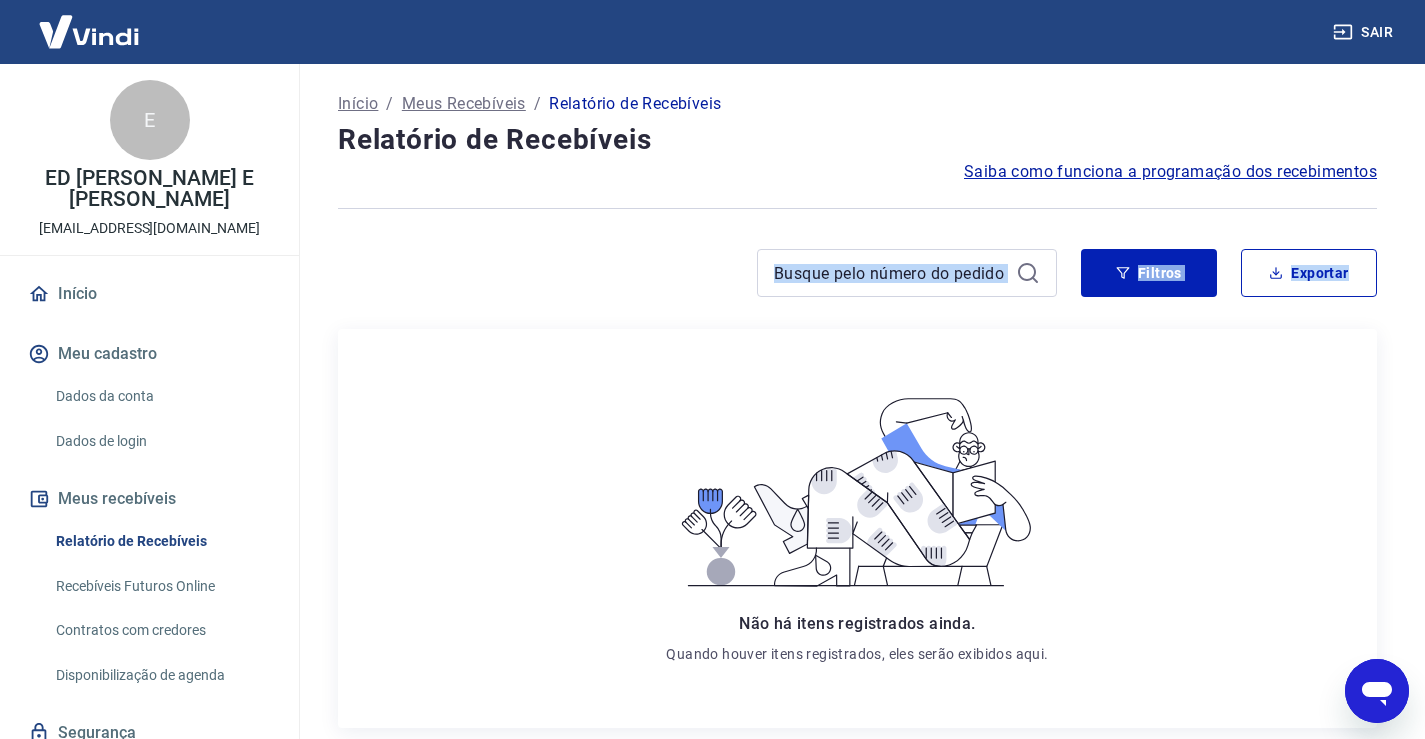 drag, startPoint x: 614, startPoint y: 288, endPoint x: 517, endPoint y: 220, distance: 118.46096 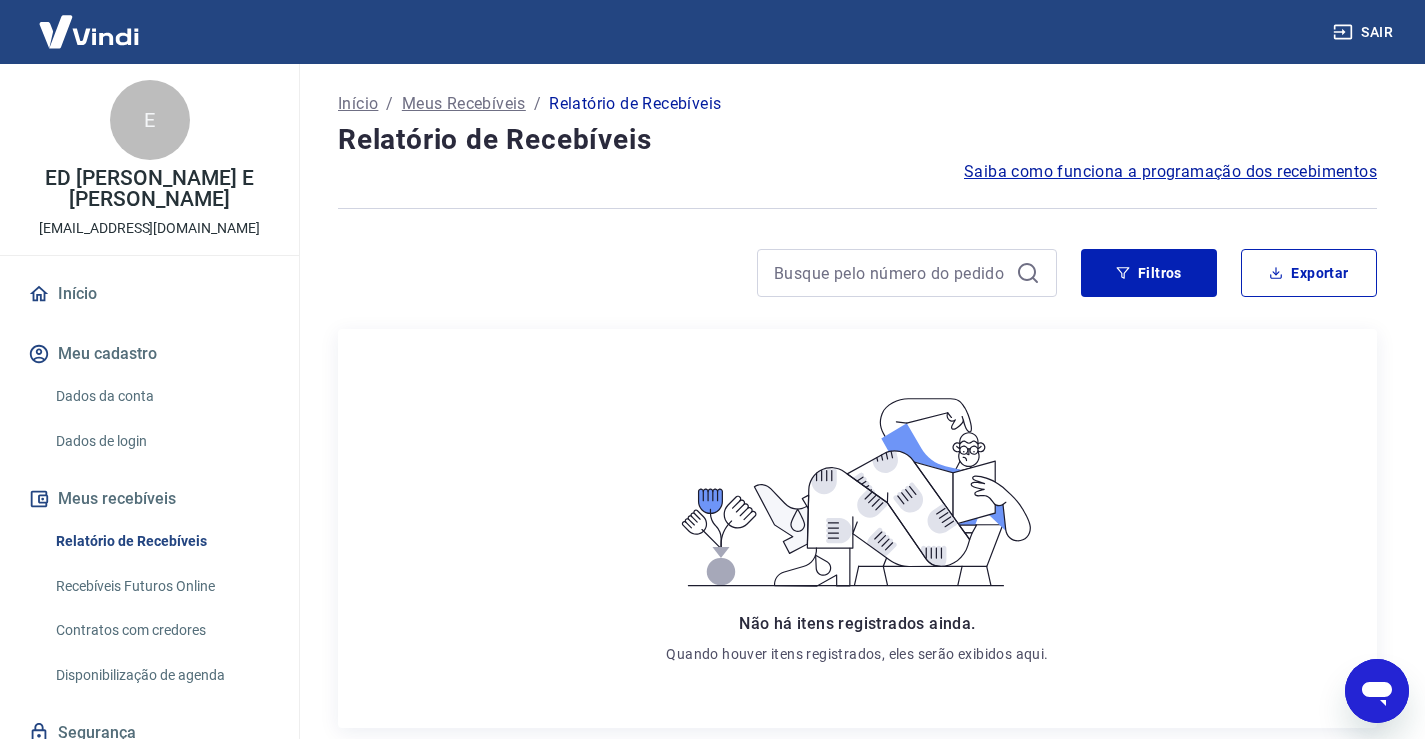 click at bounding box center (857, 208) 